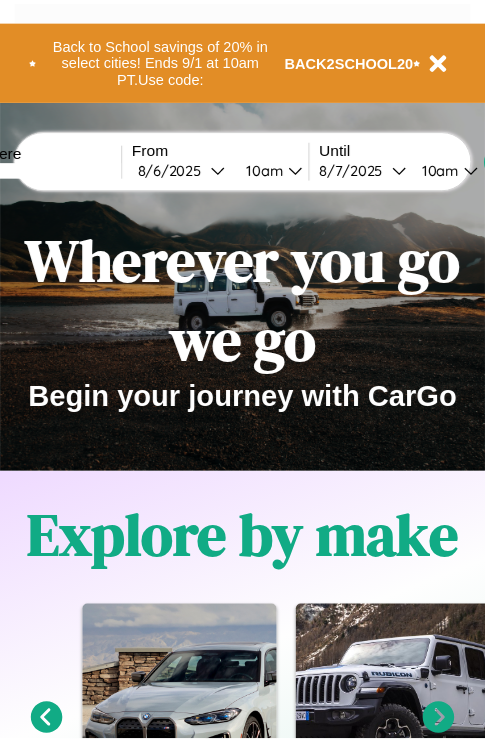 scroll, scrollTop: 0, scrollLeft: 0, axis: both 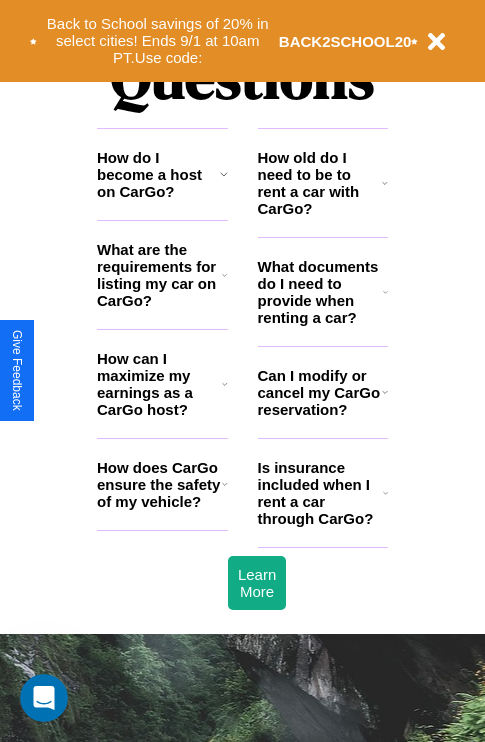 click on "How do I become a host on CarGo?" at bounding box center (158, 174) 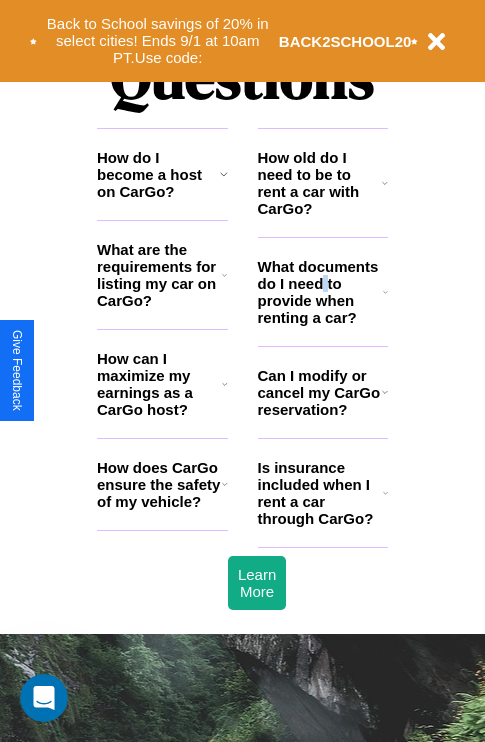 click on "What documents do I need to provide when renting a car?" at bounding box center [321, 292] 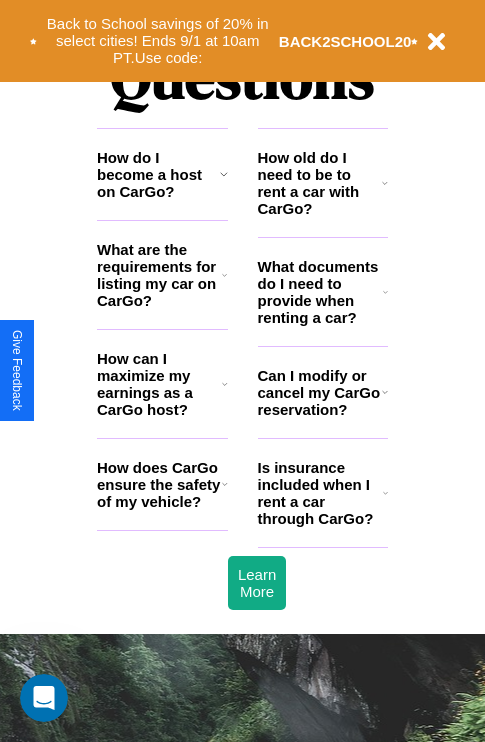 click on "Is insurance included when I rent a car through CarGo?" at bounding box center (320, 493) 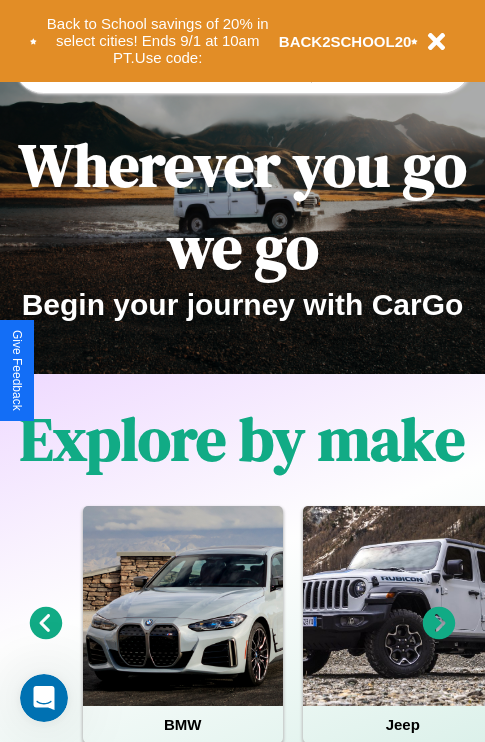 scroll, scrollTop: 0, scrollLeft: 0, axis: both 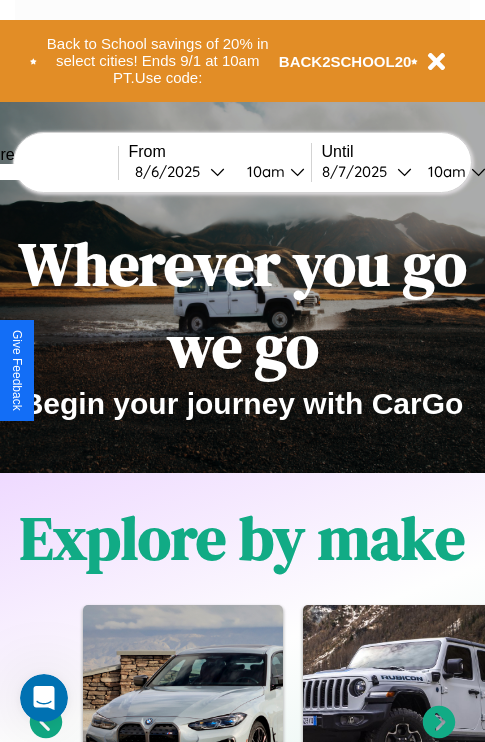 click at bounding box center [43, 172] 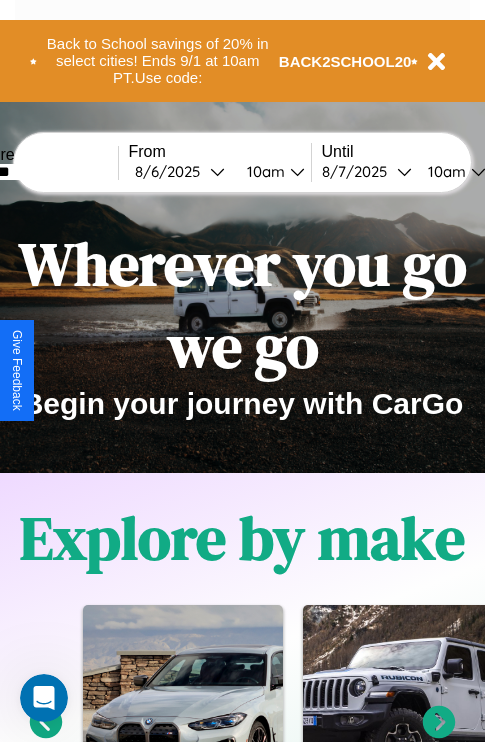 type on "*******" 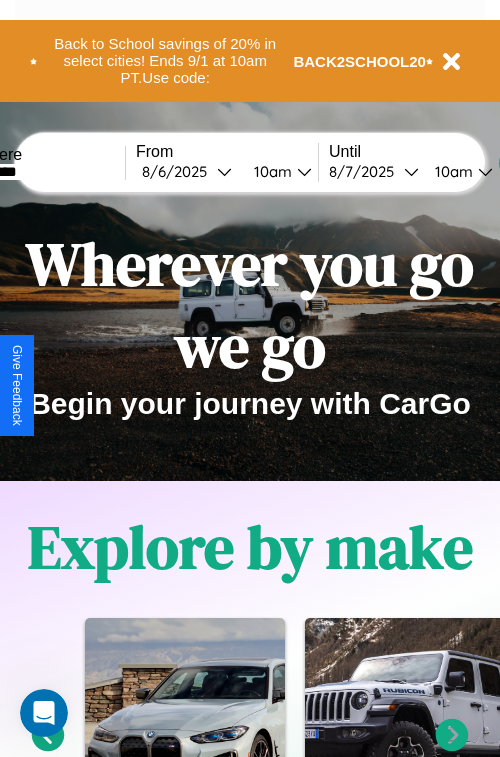select on "*" 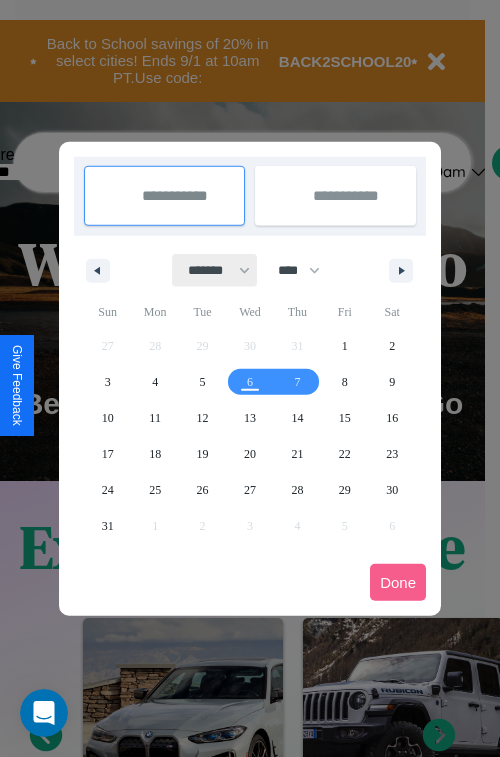 click on "******* ******** ***** ***** *** **** **** ****** ********* ******* ******** ********" at bounding box center [215, 270] 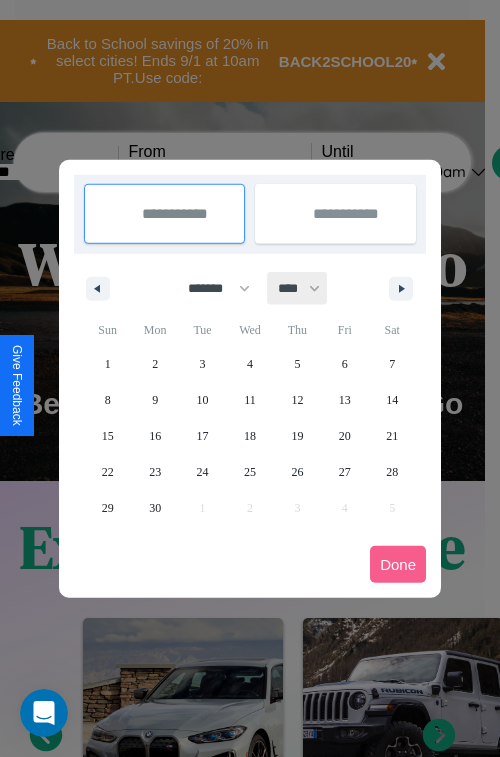 click on "**** **** **** **** **** **** **** **** **** **** **** **** **** **** **** **** **** **** **** **** **** **** **** **** **** **** **** **** **** **** **** **** **** **** **** **** **** **** **** **** **** **** **** **** **** **** **** **** **** **** **** **** **** **** **** **** **** **** **** **** **** **** **** **** **** **** **** **** **** **** **** **** **** **** **** **** **** **** **** **** **** **** **** **** **** **** **** **** **** **** **** **** **** **** **** **** **** **** **** **** **** **** **** **** **** **** **** **** **** **** **** **** **** **** **** **** **** **** **** **** ****" at bounding box center (298, 288) 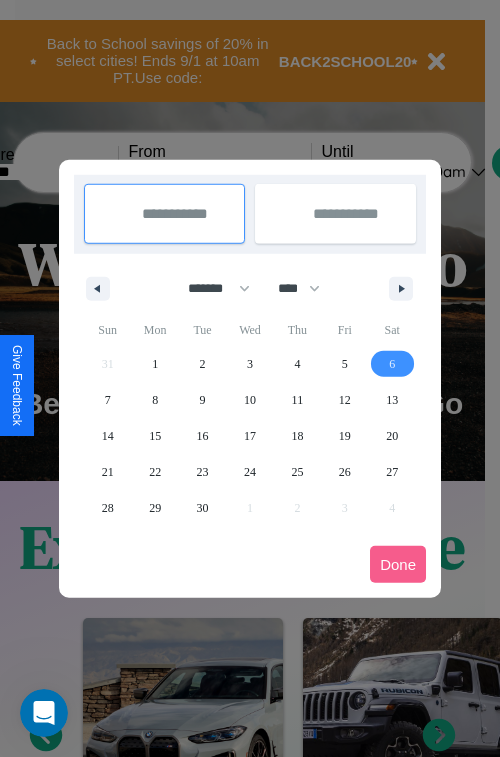 click on "6" at bounding box center (392, 364) 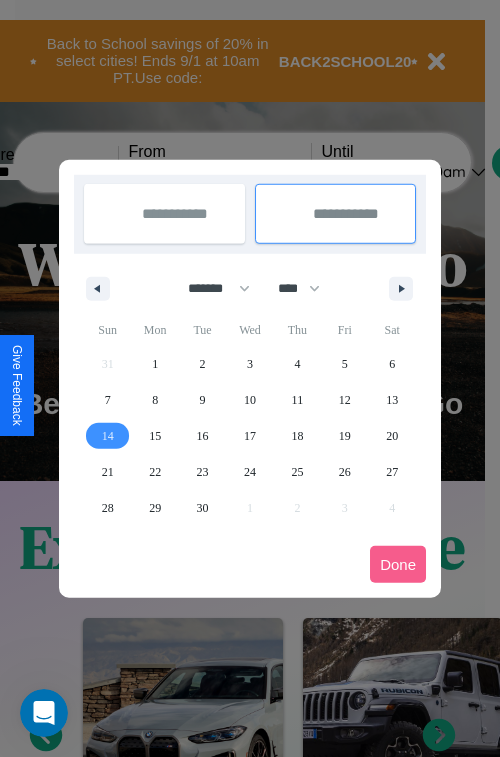 click on "14" at bounding box center [108, 436] 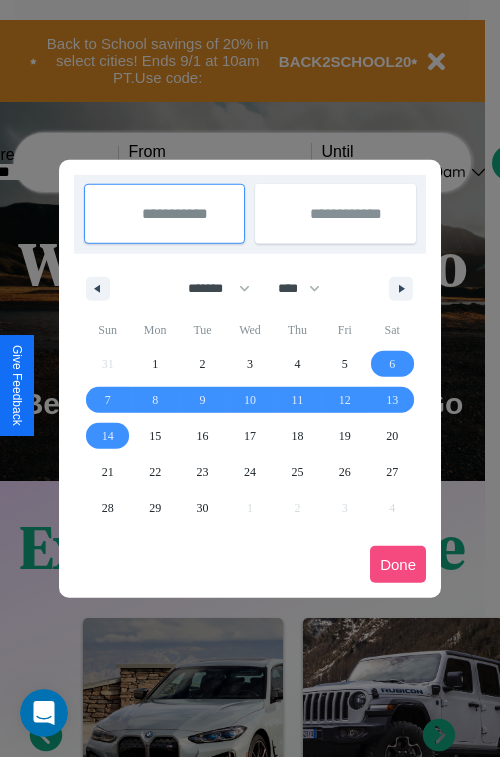 click on "Done" at bounding box center [398, 564] 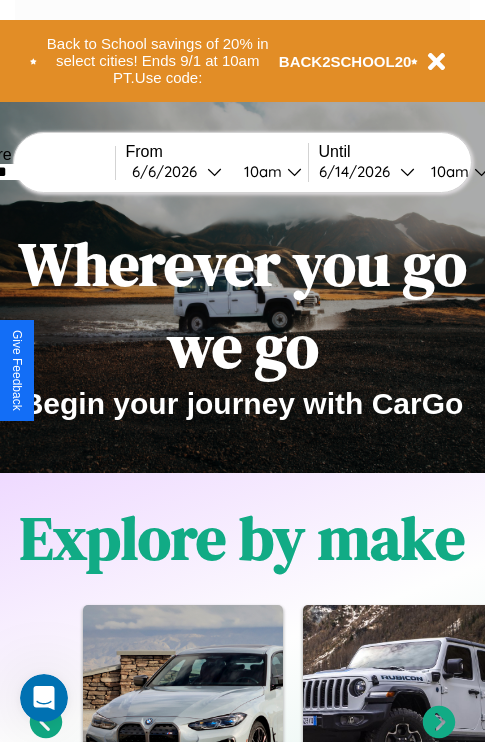 click on "10am" at bounding box center (260, 171) 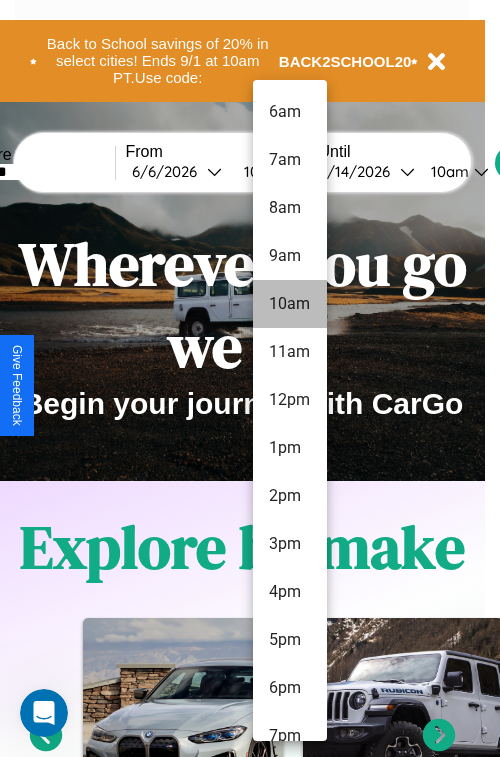 click on "10am" at bounding box center (290, 304) 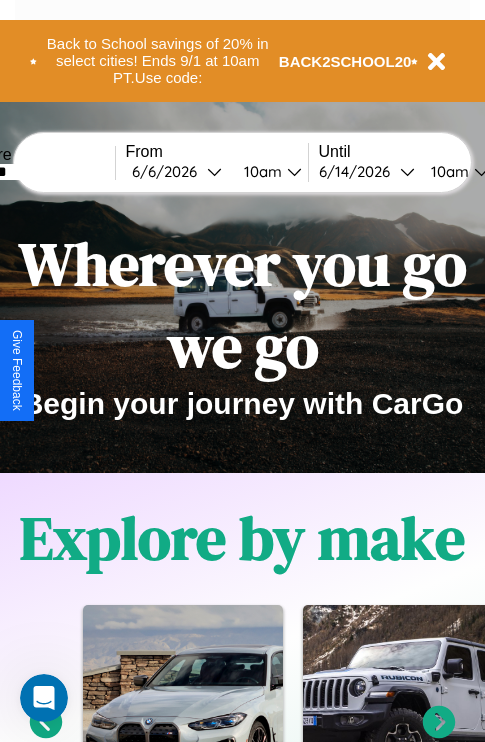 scroll, scrollTop: 0, scrollLeft: 71, axis: horizontal 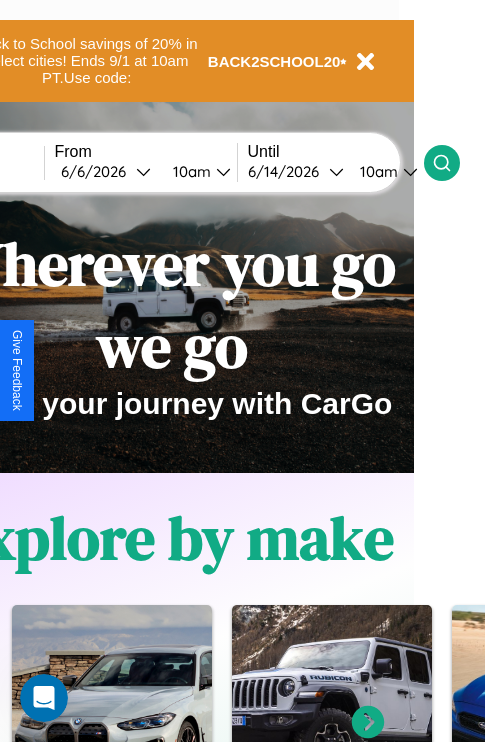 click 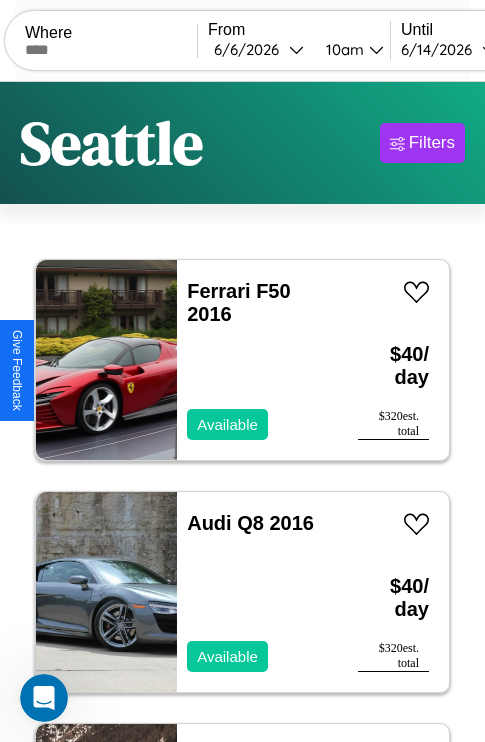 scroll, scrollTop: 95, scrollLeft: 0, axis: vertical 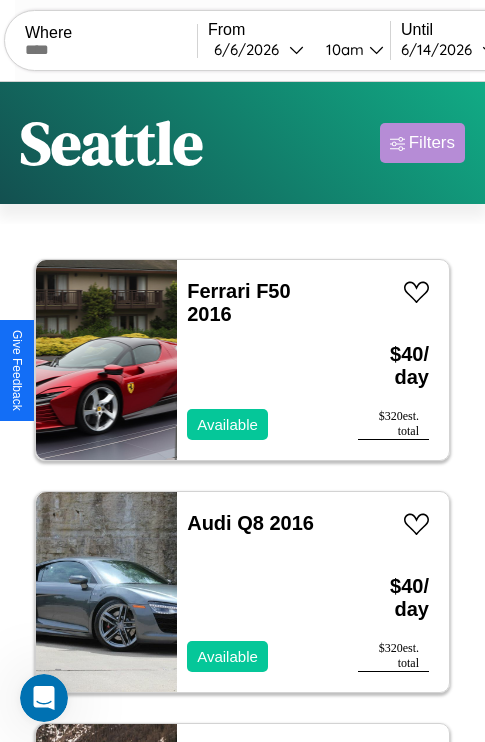 click on "Filters" at bounding box center [432, 143] 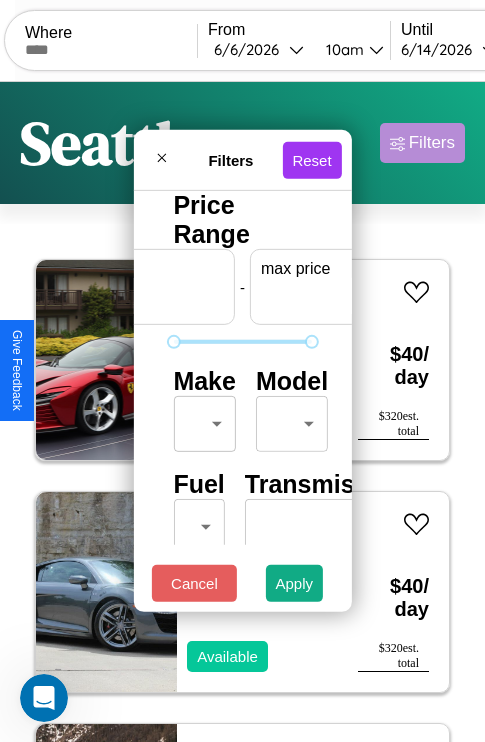 scroll, scrollTop: 0, scrollLeft: 124, axis: horizontal 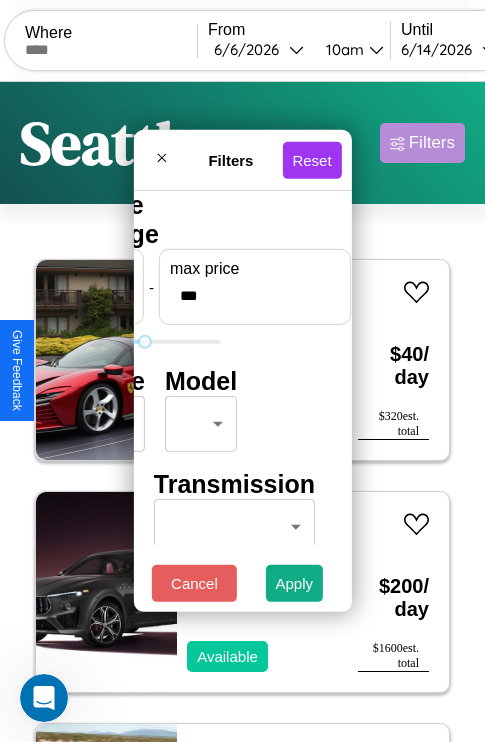 type on "***" 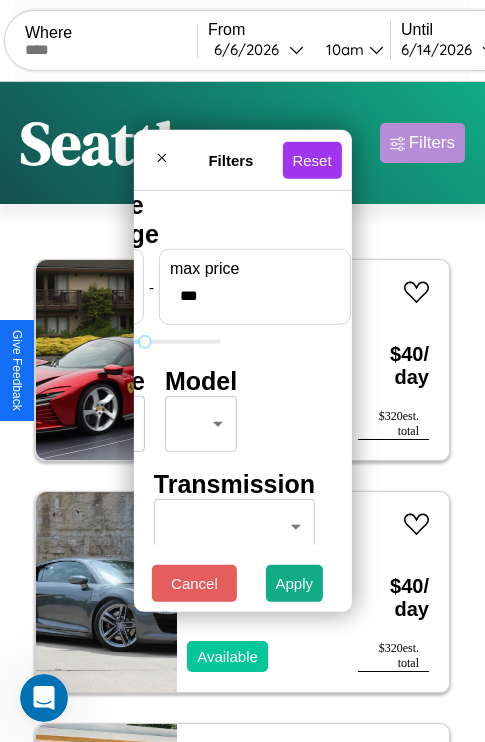 scroll, scrollTop: 0, scrollLeft: 0, axis: both 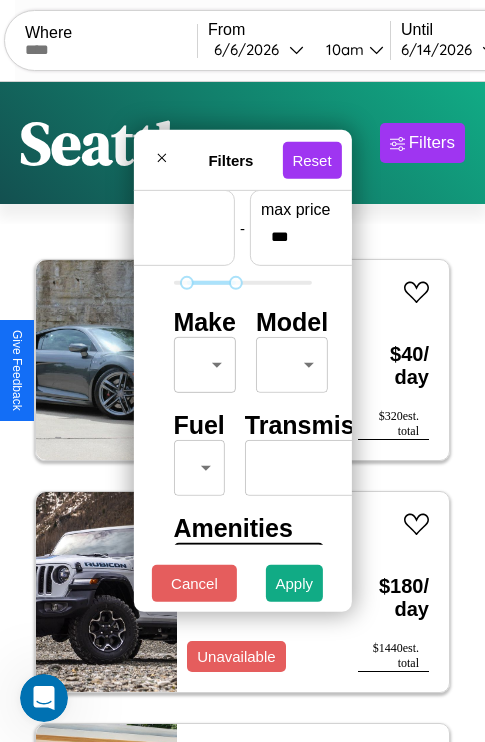 type on "**" 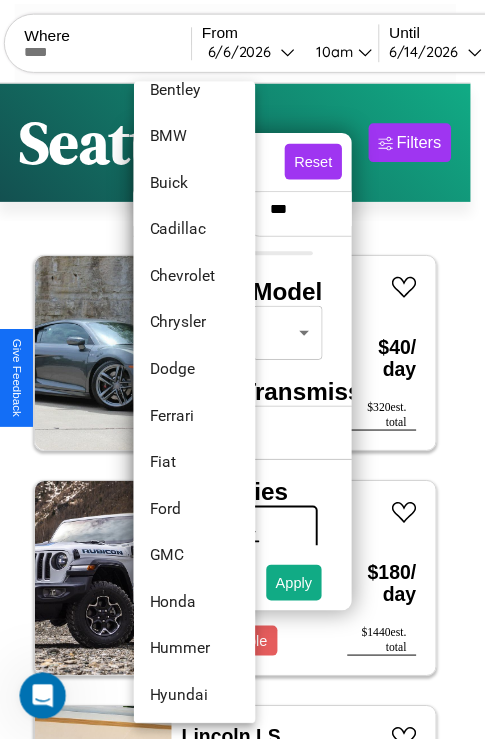 scroll, scrollTop: 278, scrollLeft: 0, axis: vertical 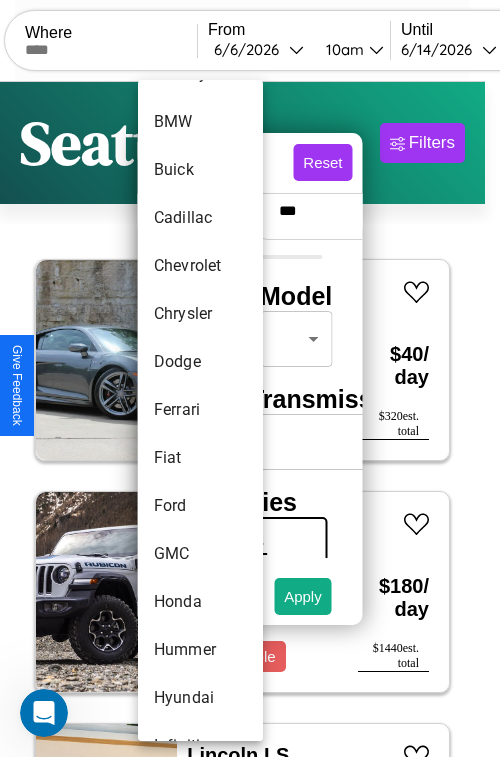 click on "Ferrari" at bounding box center (200, 410) 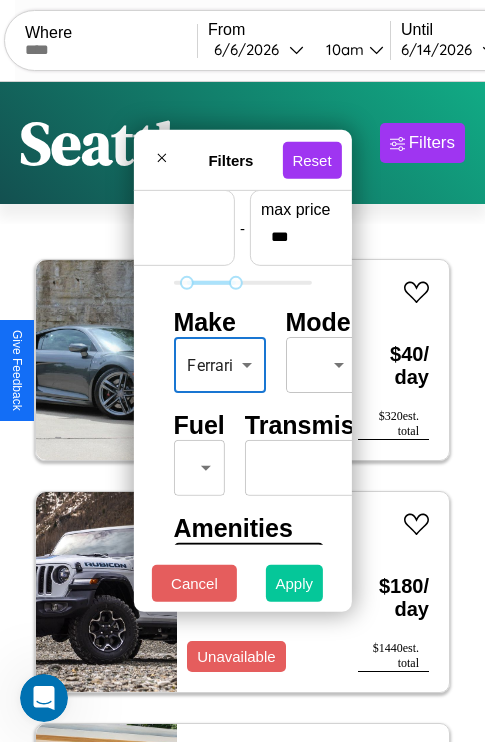 click on "Apply" at bounding box center (295, 583) 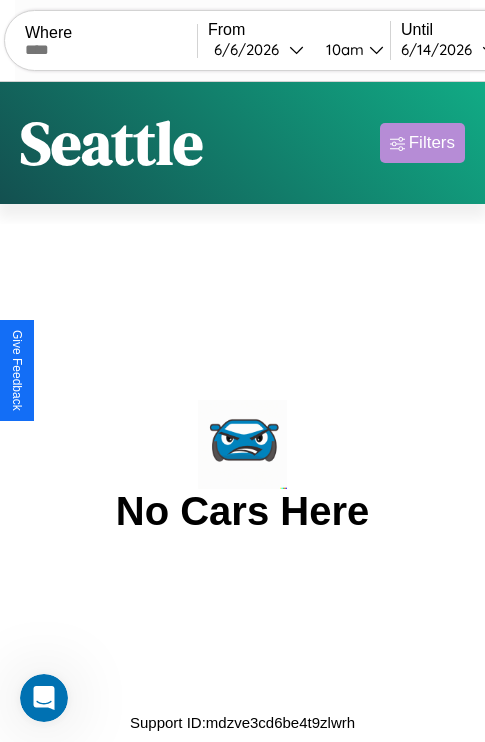 click on "Filters" at bounding box center (432, 143) 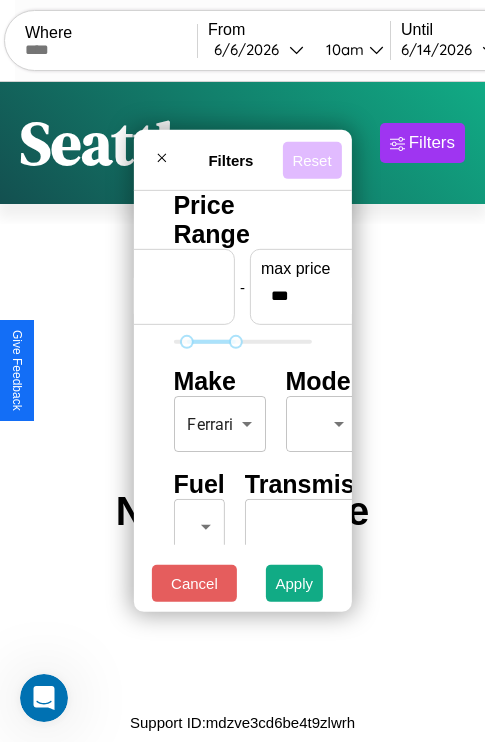 click on "Reset" at bounding box center [311, 159] 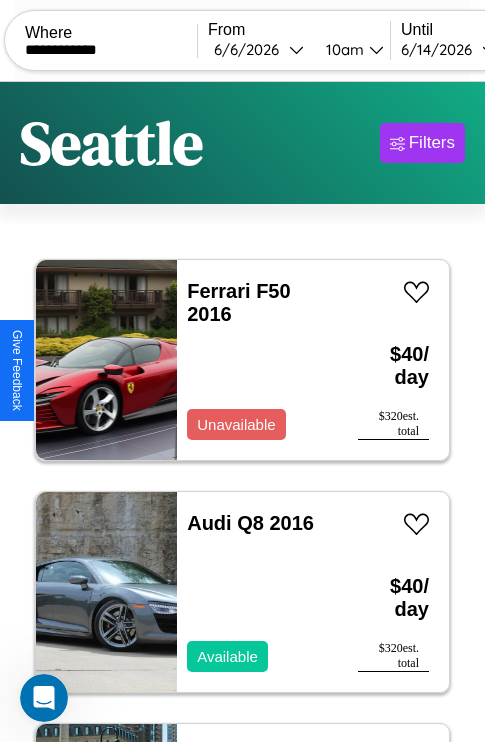 type on "**********" 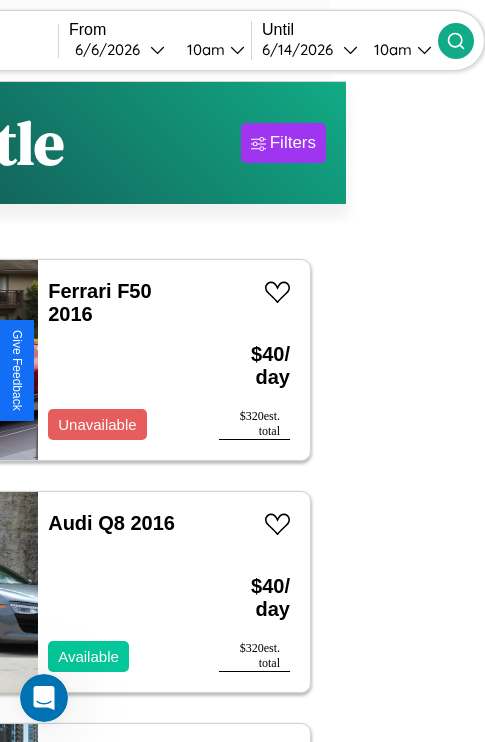 click 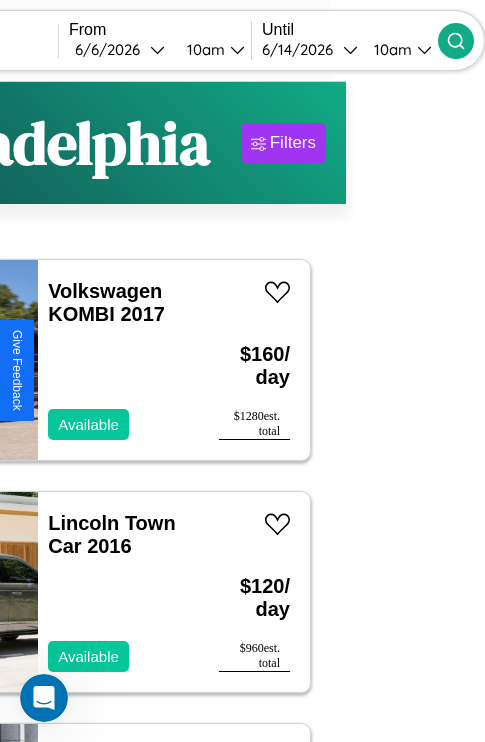 scroll, scrollTop: 90, scrollLeft: 42, axis: both 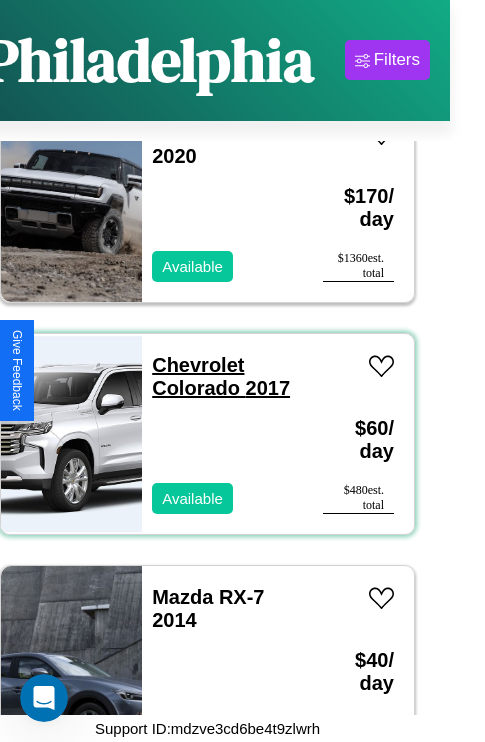 click on "Chevrolet   Colorado   2017" at bounding box center [221, 376] 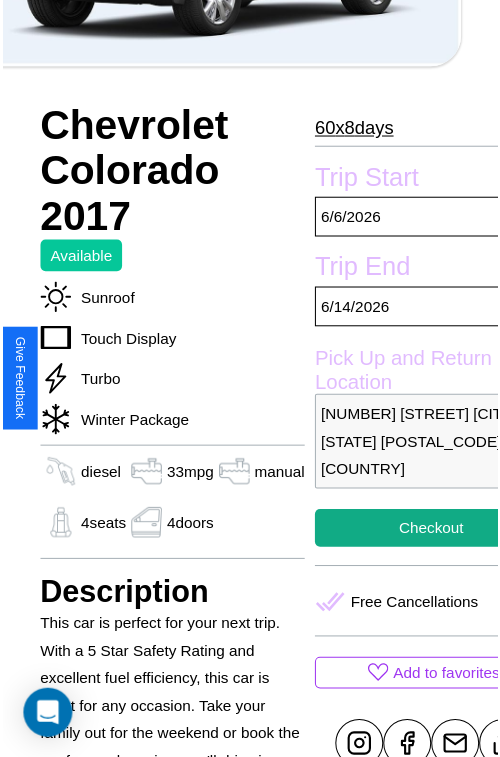 scroll, scrollTop: 576, scrollLeft: 72, axis: both 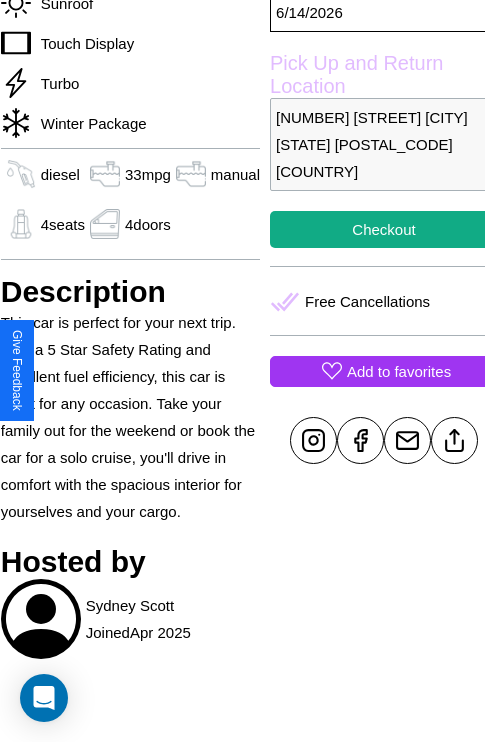 click on "Add to favorites" at bounding box center [399, 371] 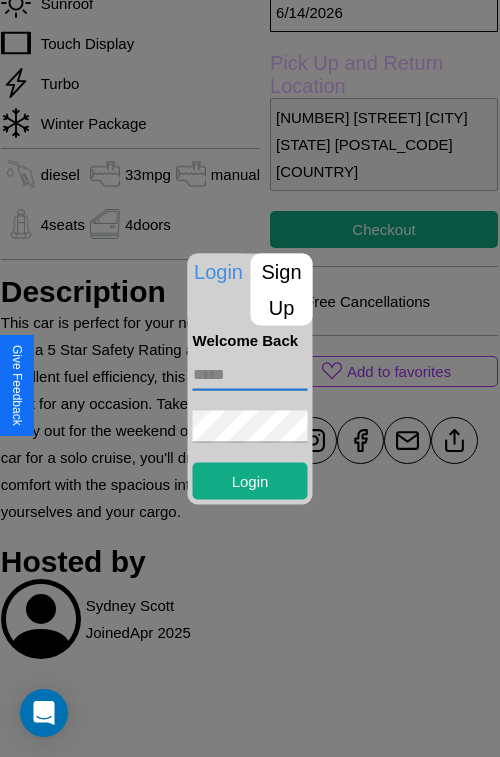 click at bounding box center [250, 374] 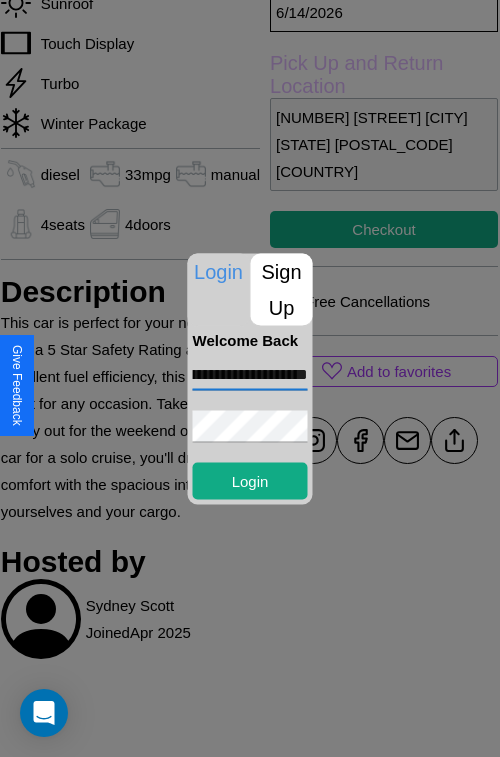 scroll, scrollTop: 0, scrollLeft: 124, axis: horizontal 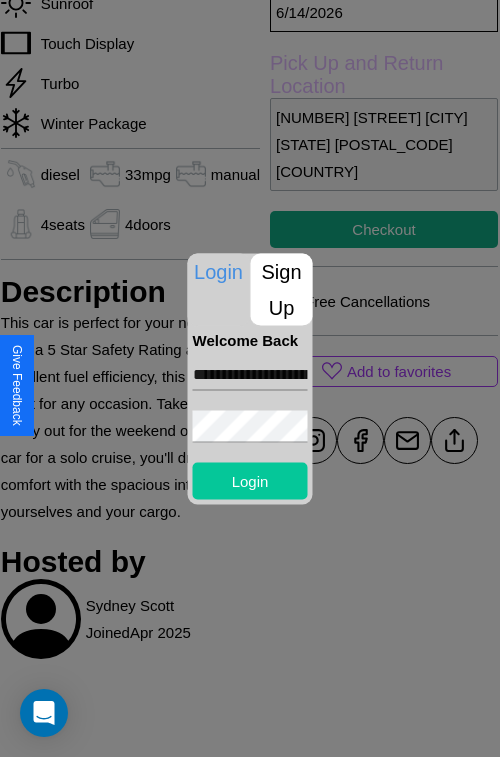 click on "Login" at bounding box center (250, 480) 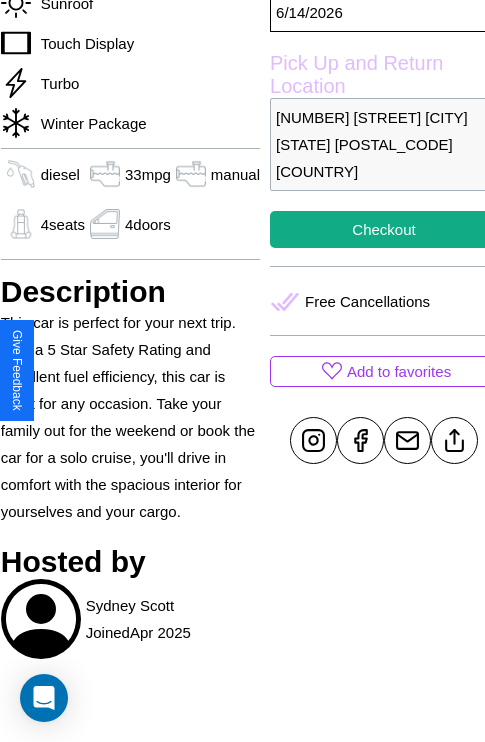 scroll, scrollTop: 434, scrollLeft: 72, axis: both 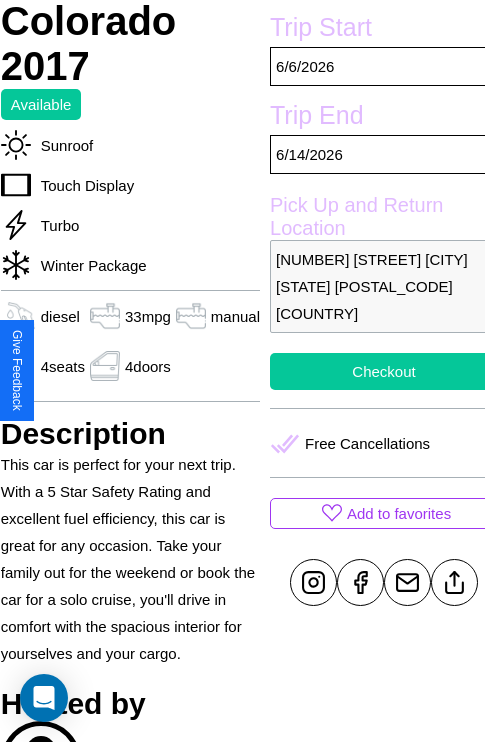 click on "Checkout" at bounding box center (384, 371) 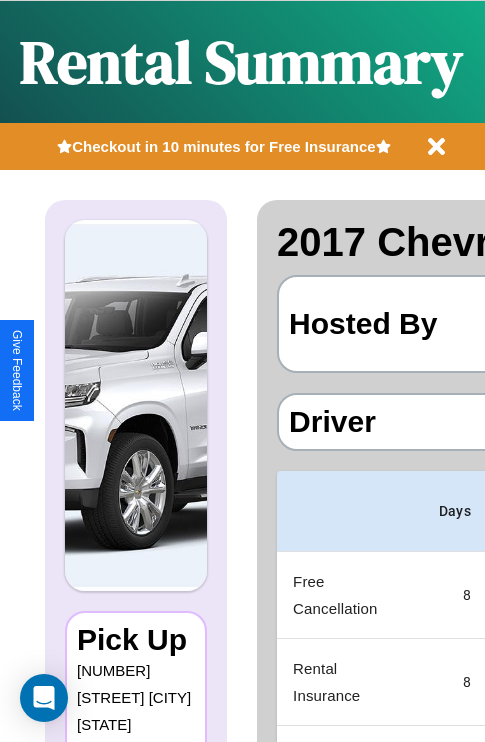 scroll, scrollTop: 0, scrollLeft: 397, axis: horizontal 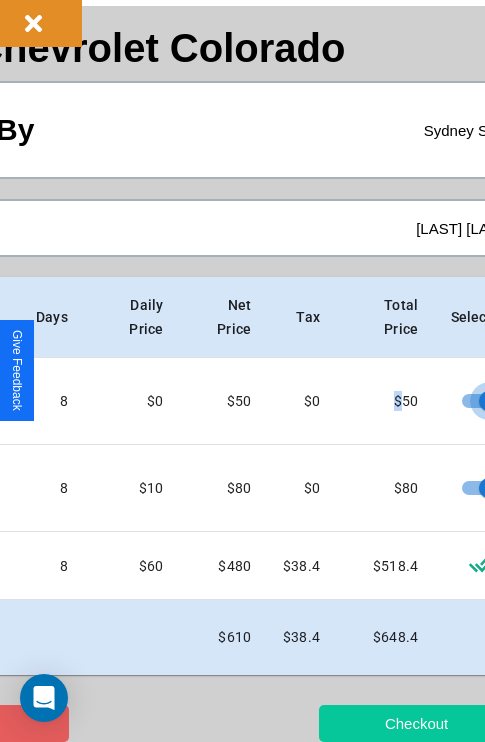 click on "Checkout" at bounding box center (416, 723) 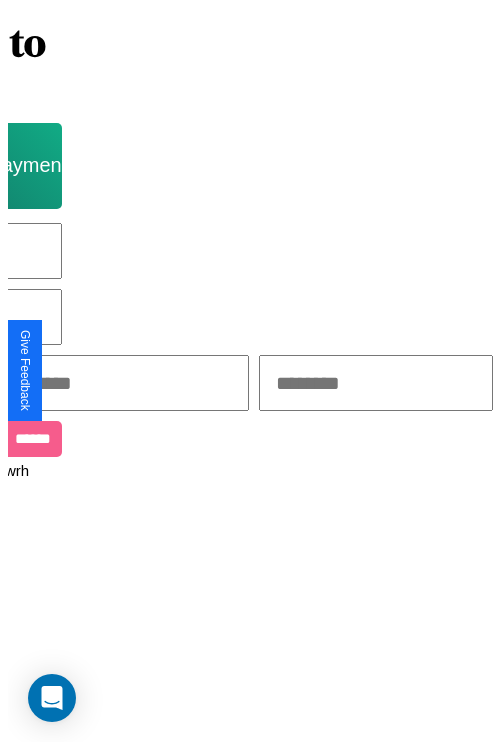 scroll, scrollTop: 0, scrollLeft: 0, axis: both 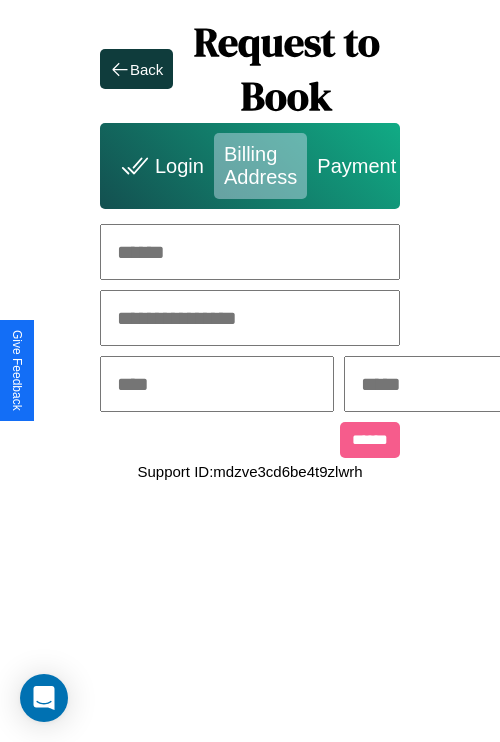 click at bounding box center [250, 252] 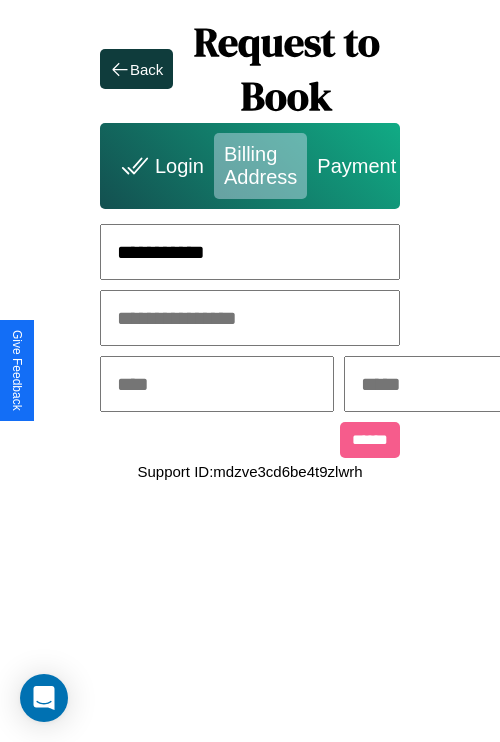 type on "**********" 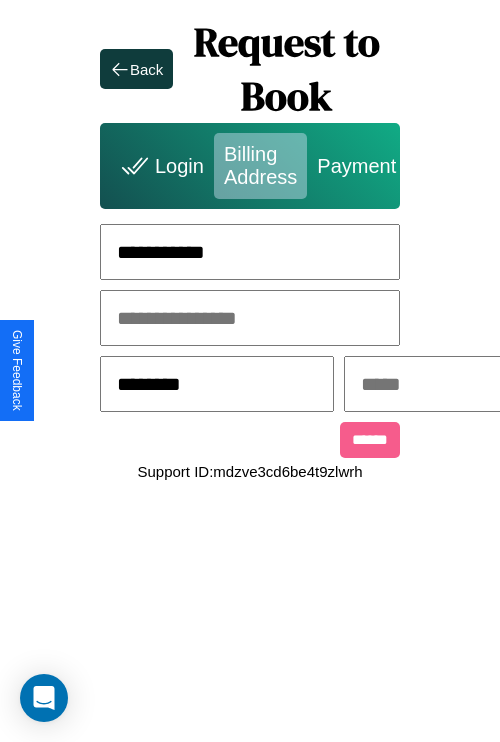 type on "********" 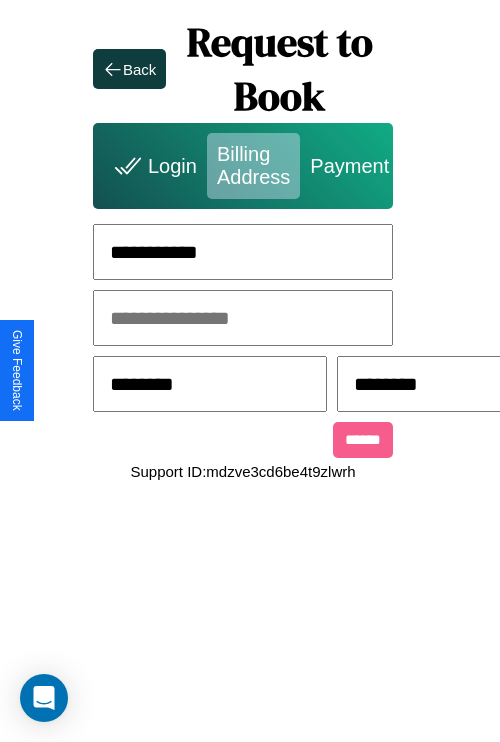 scroll, scrollTop: 0, scrollLeft: 517, axis: horizontal 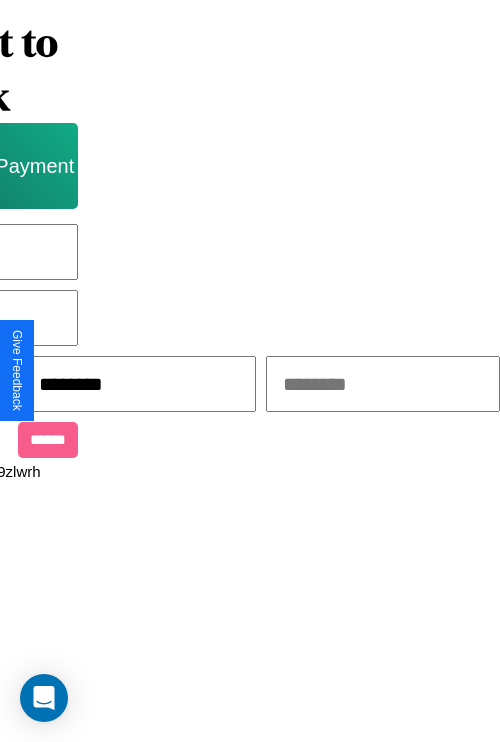type on "********" 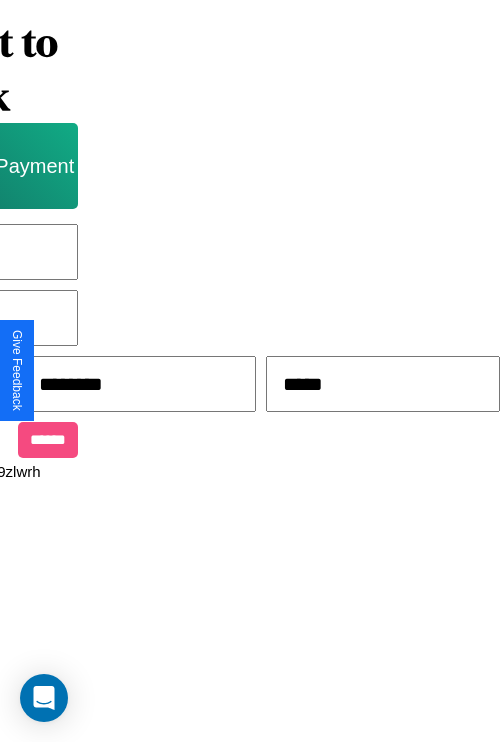type on "*****" 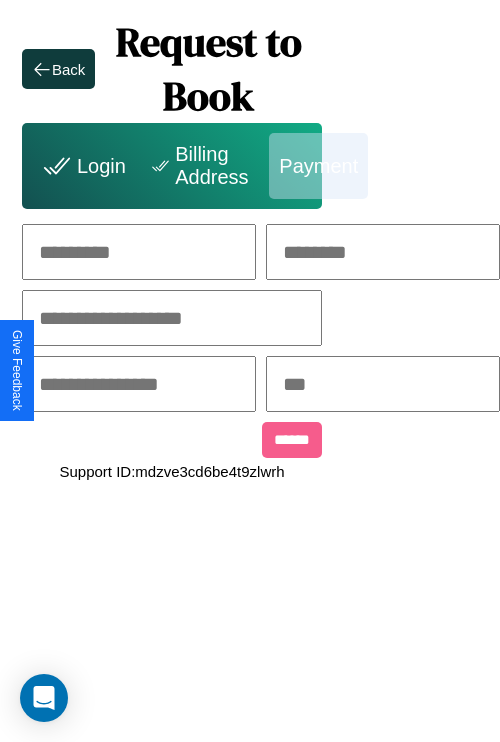 scroll, scrollTop: 0, scrollLeft: 208, axis: horizontal 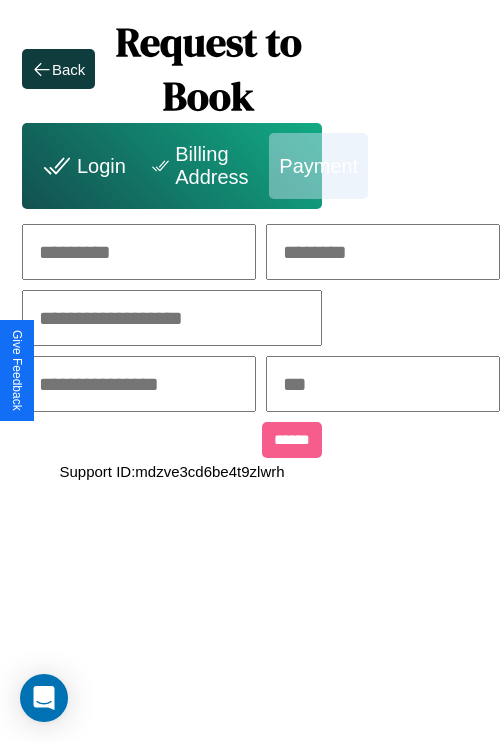 click at bounding box center (139, 252) 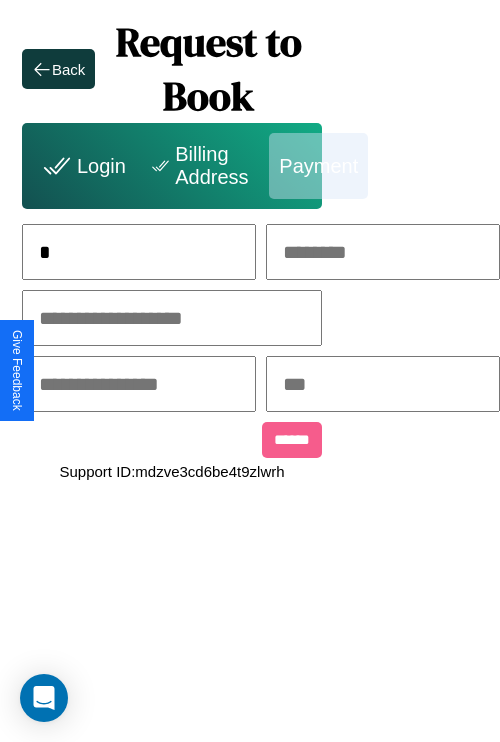 scroll, scrollTop: 0, scrollLeft: 130, axis: horizontal 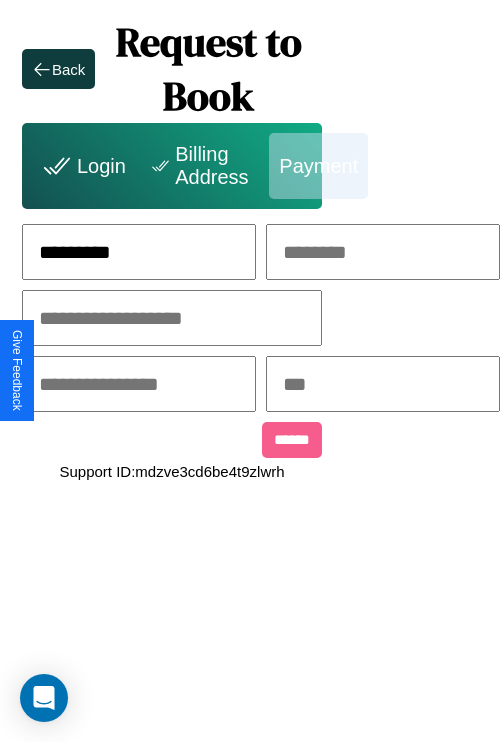 type on "*********" 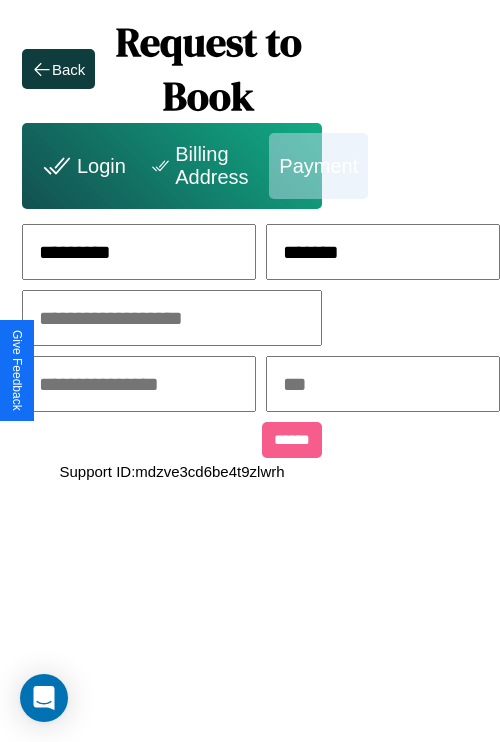 type on "*******" 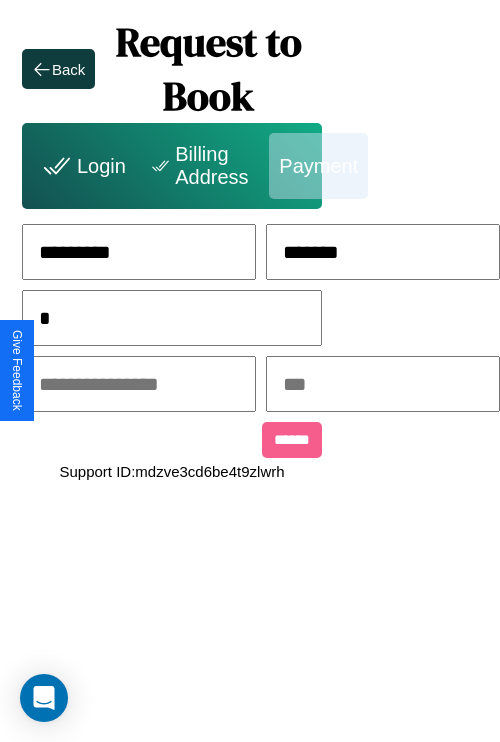 scroll, scrollTop: 0, scrollLeft: 128, axis: horizontal 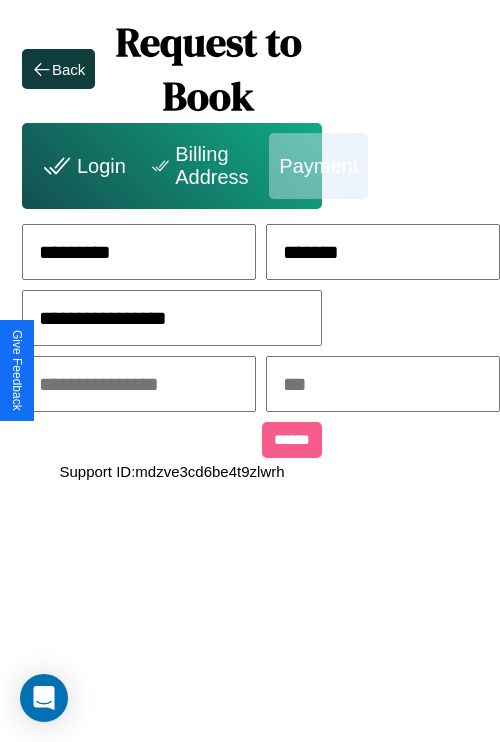 type on "**********" 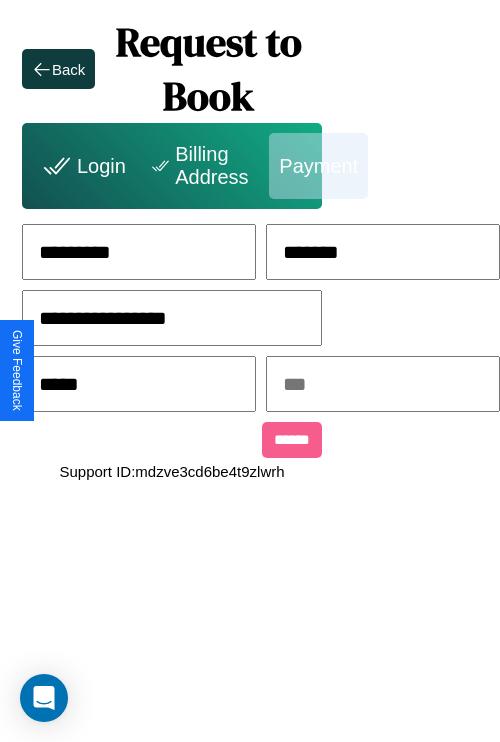 type on "*****" 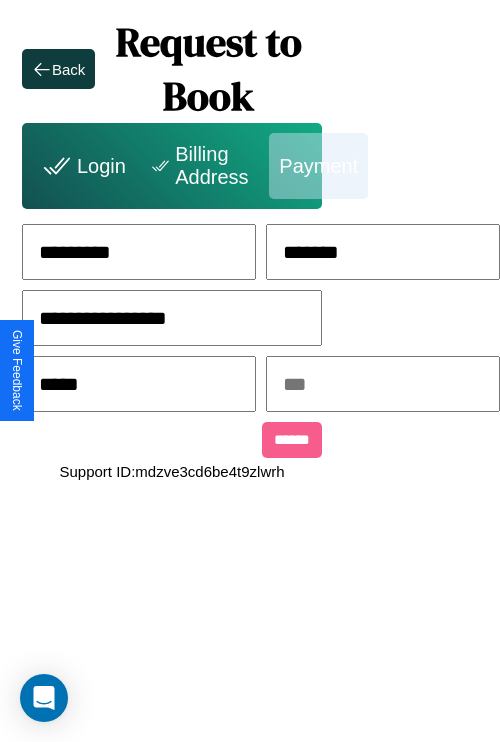 click at bounding box center [383, 384] 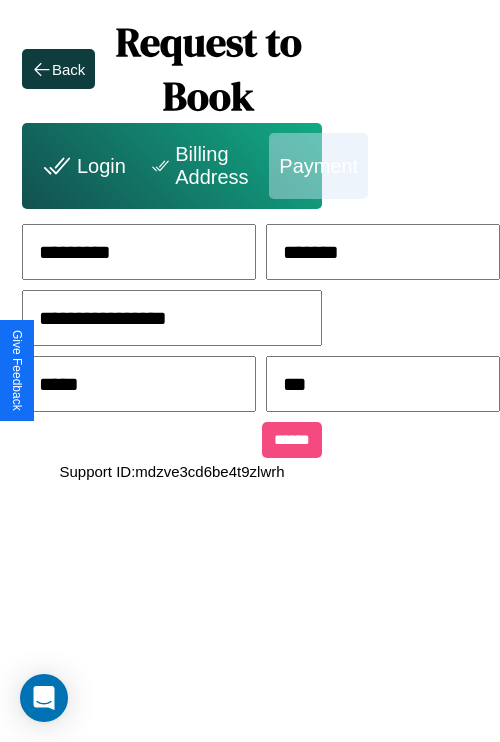 type on "***" 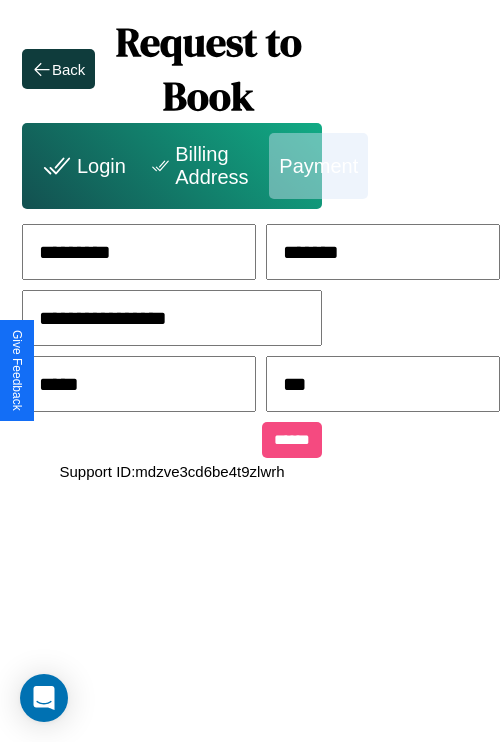 click on "******" at bounding box center [292, 440] 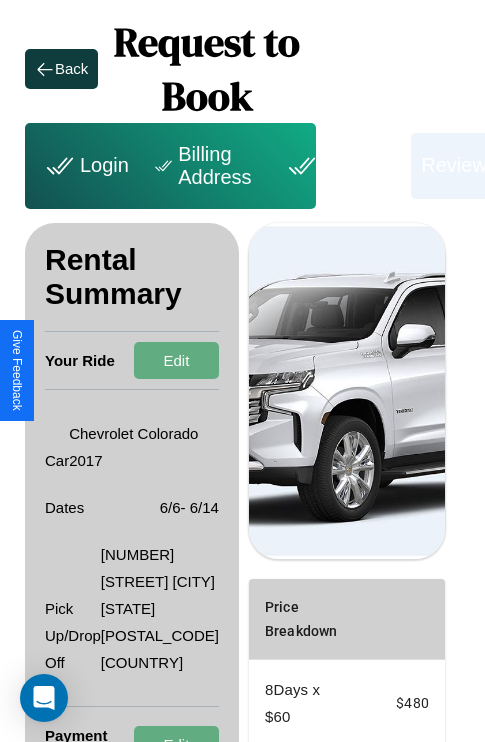 scroll, scrollTop: 382, scrollLeft: 72, axis: both 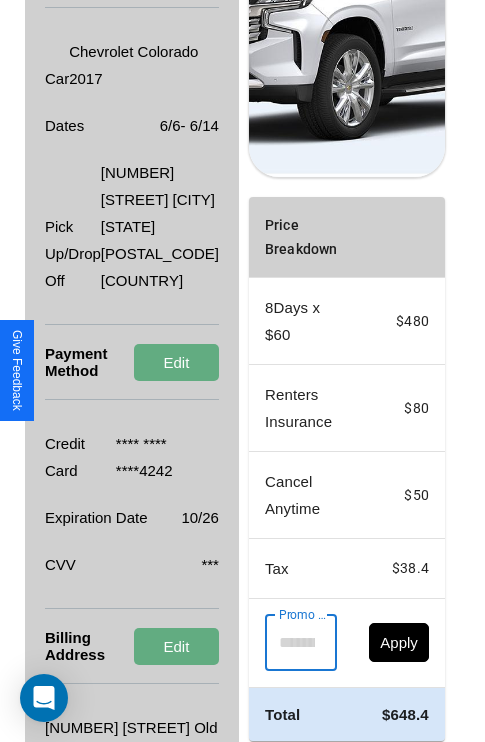 click on "Promo Code" at bounding box center [290, 643] 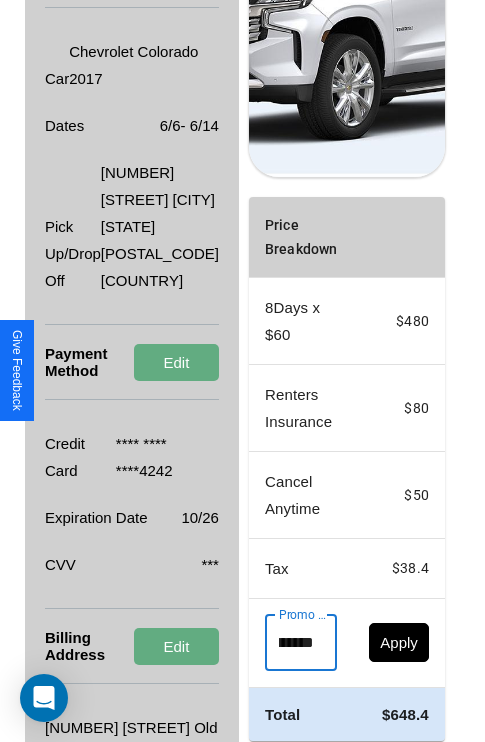 scroll, scrollTop: 0, scrollLeft: 96, axis: horizontal 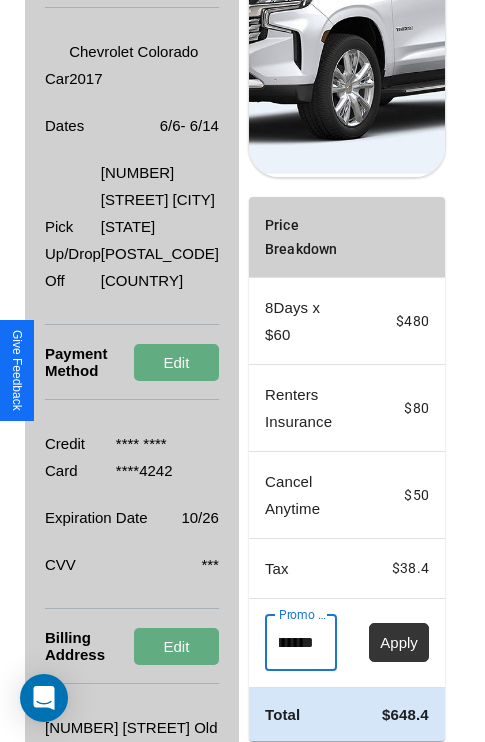 type on "**********" 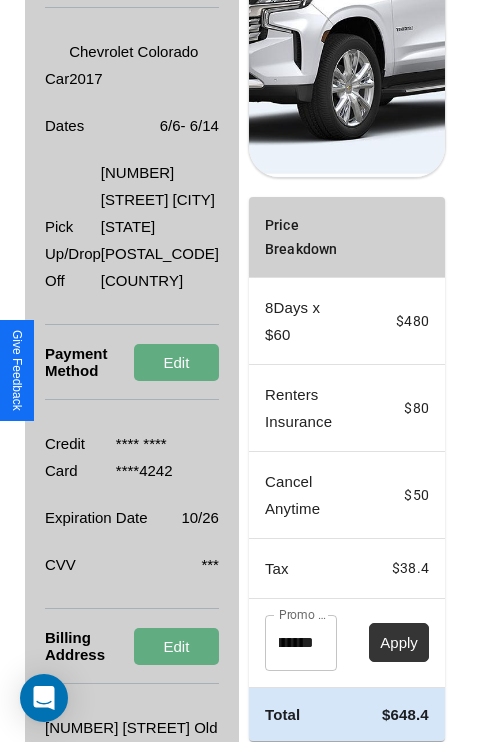 scroll, scrollTop: 0, scrollLeft: 0, axis: both 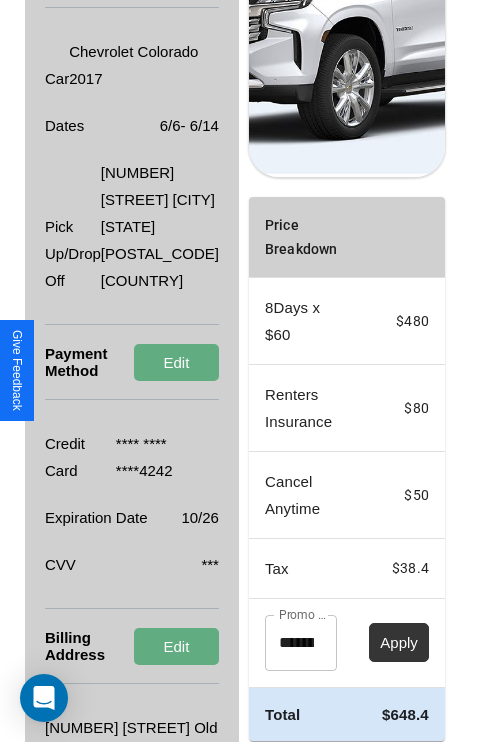 click on "Apply" at bounding box center [399, 642] 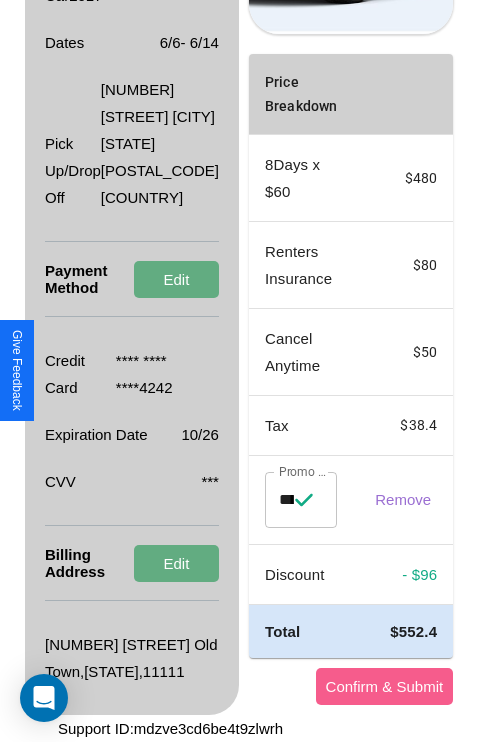 scroll, scrollTop: 536, scrollLeft: 72, axis: both 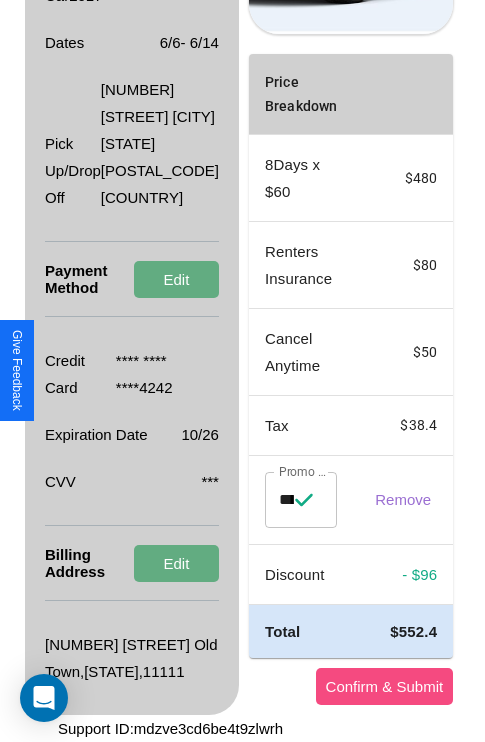 click on "Confirm & Submit" at bounding box center [385, 686] 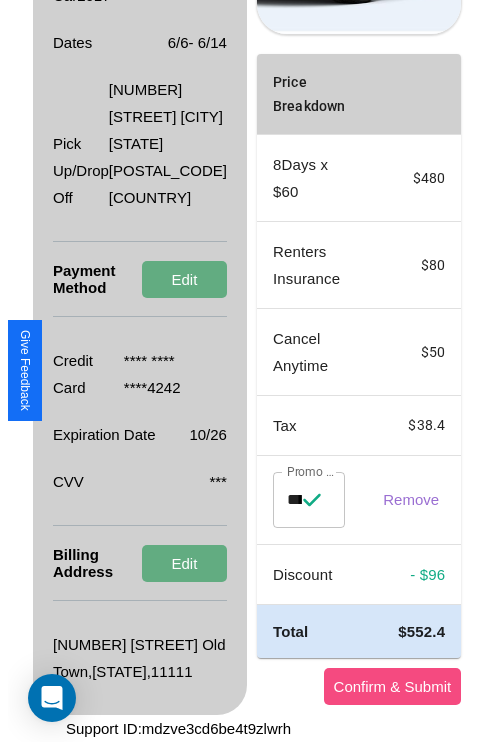 scroll, scrollTop: 0, scrollLeft: 72, axis: horizontal 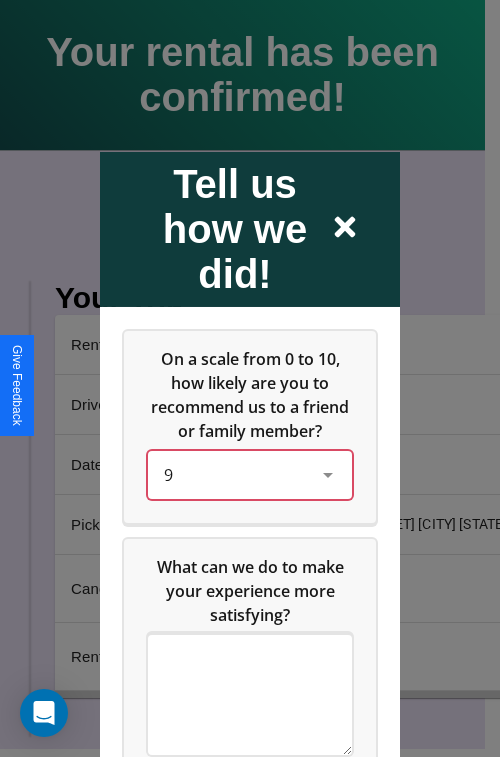 click on "9" at bounding box center (234, 474) 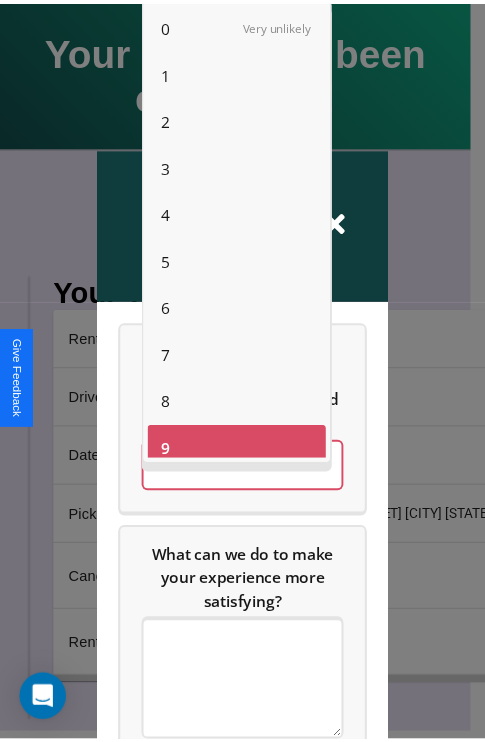 scroll, scrollTop: 14, scrollLeft: 0, axis: vertical 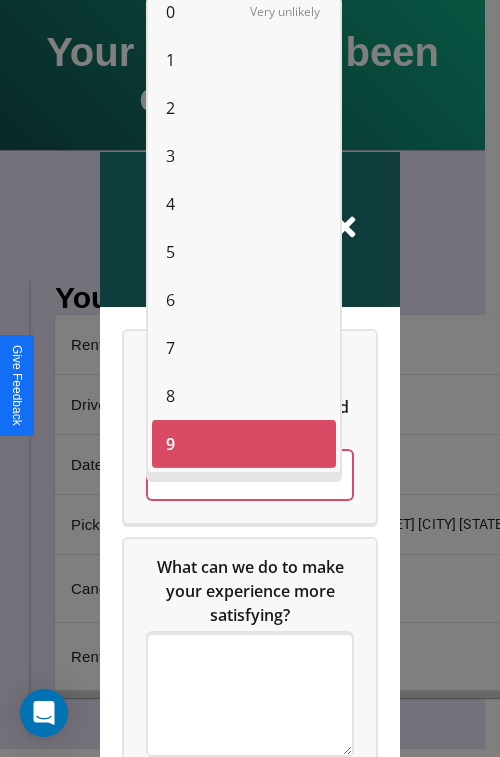 click on "2" at bounding box center (170, 108) 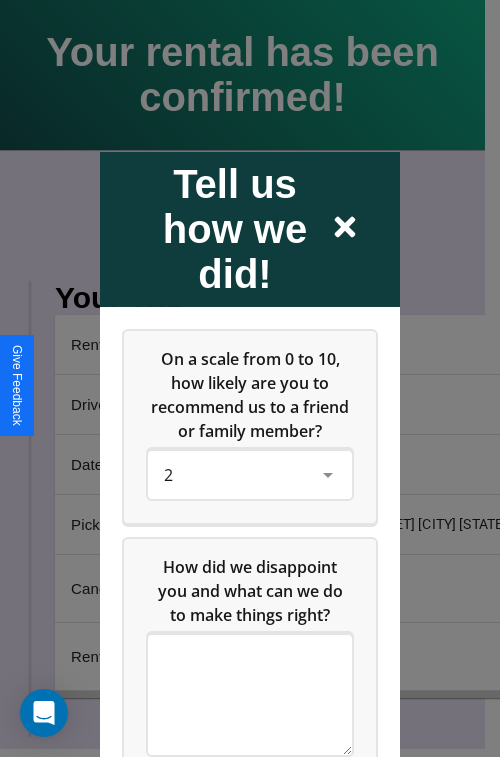 click 